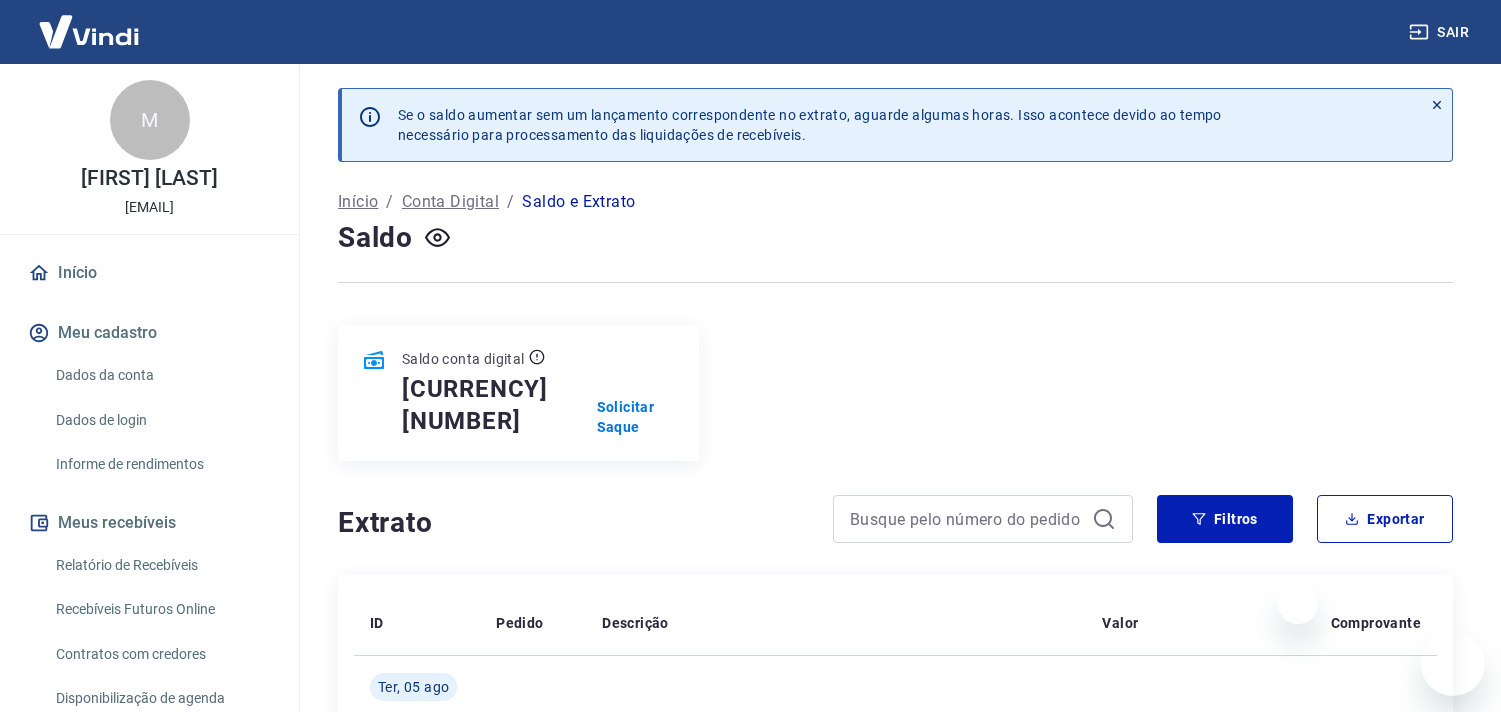 scroll, scrollTop: 111, scrollLeft: 0, axis: vertical 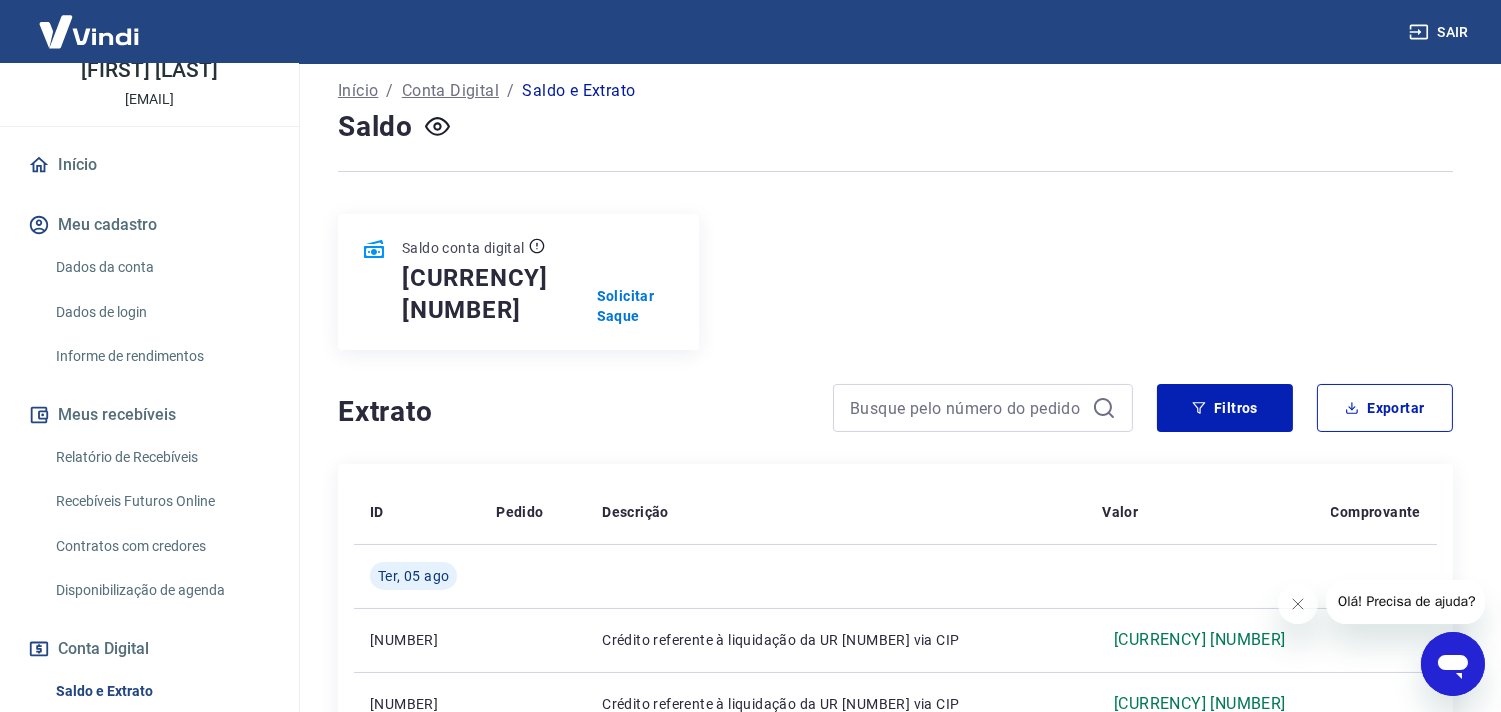 click on "Início" at bounding box center [149, 165] 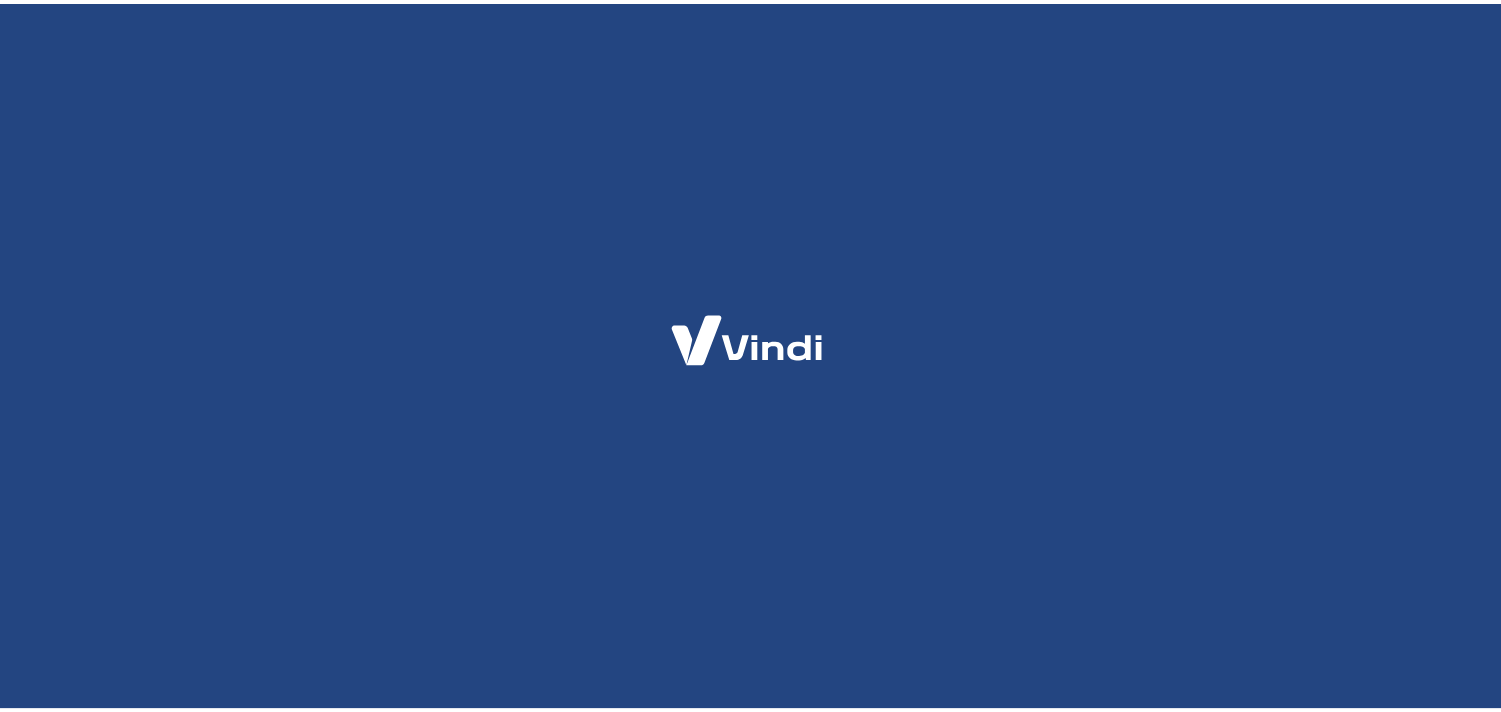 scroll, scrollTop: 0, scrollLeft: 0, axis: both 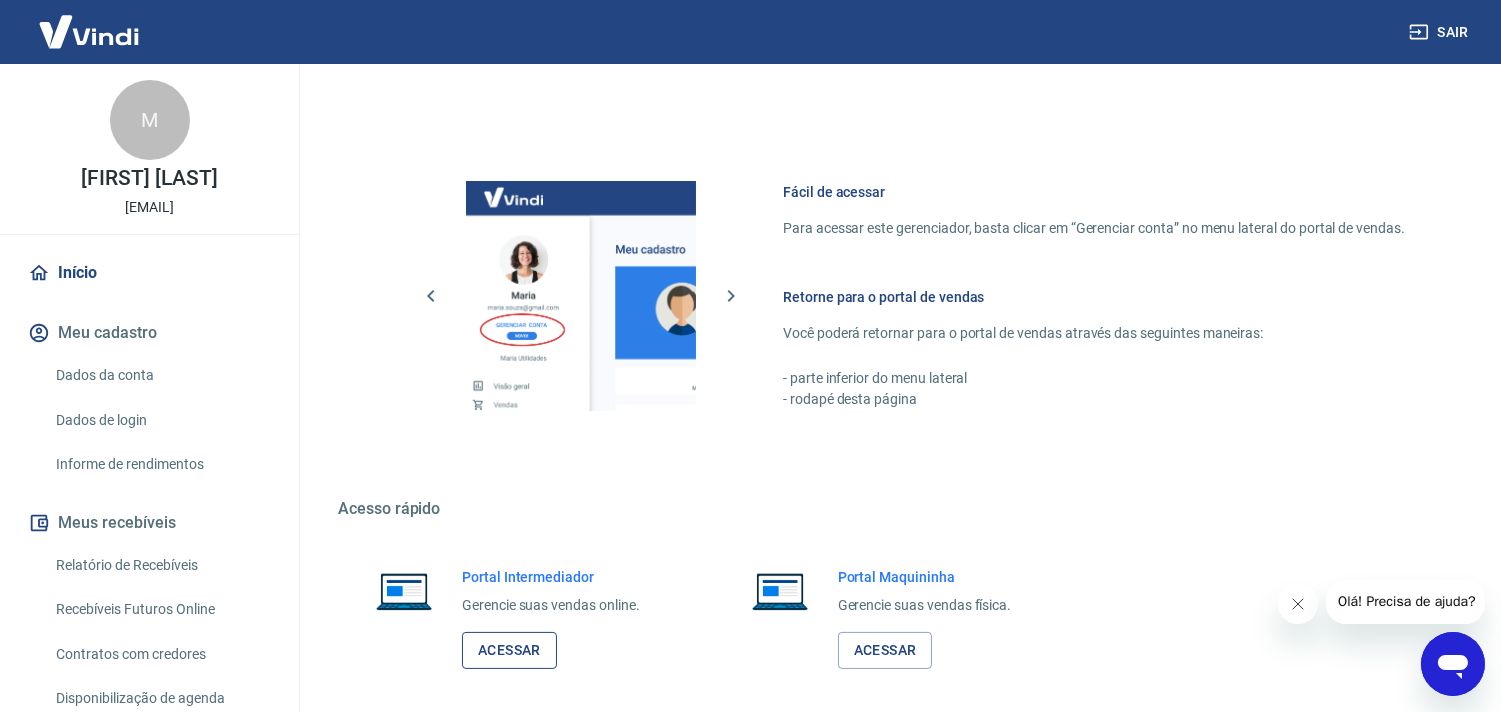 click on "Acessar" at bounding box center (509, 650) 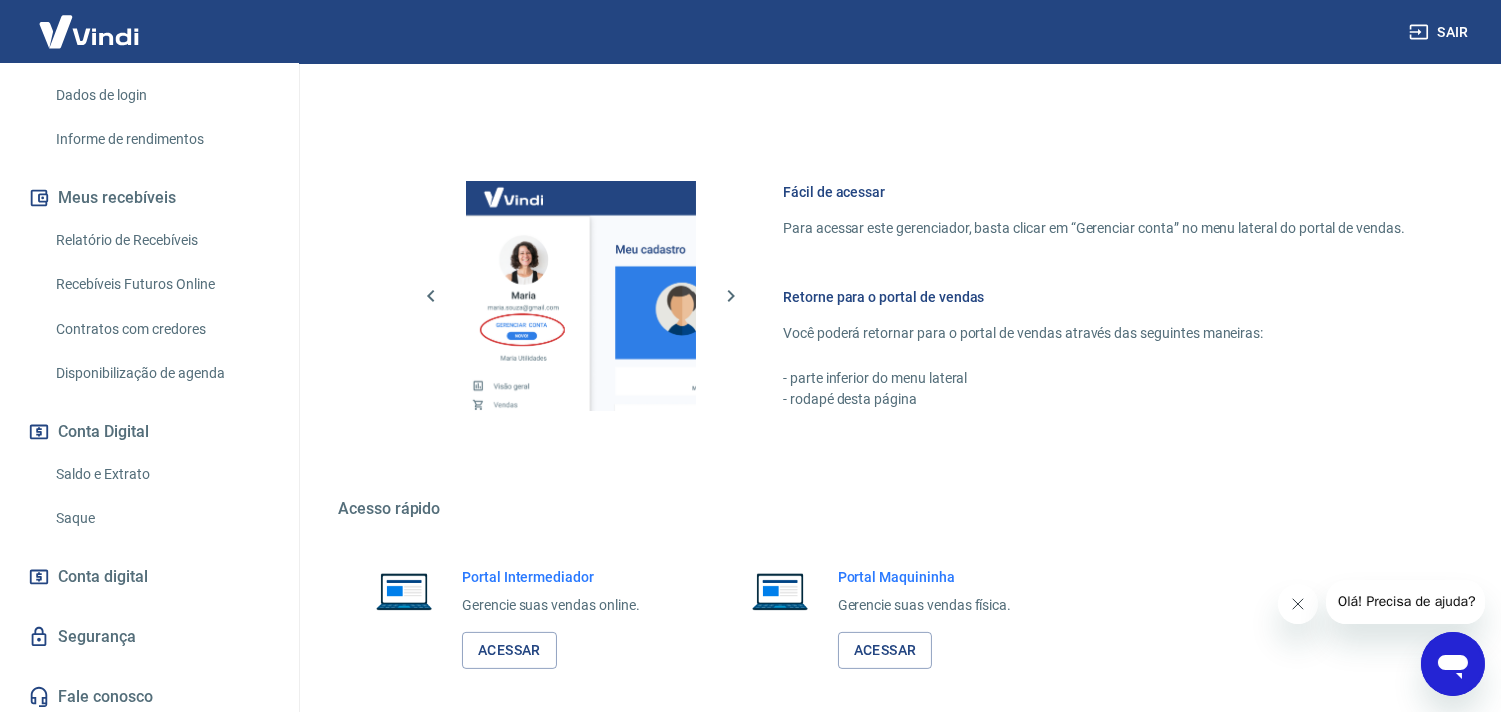 scroll, scrollTop: 331, scrollLeft: 0, axis: vertical 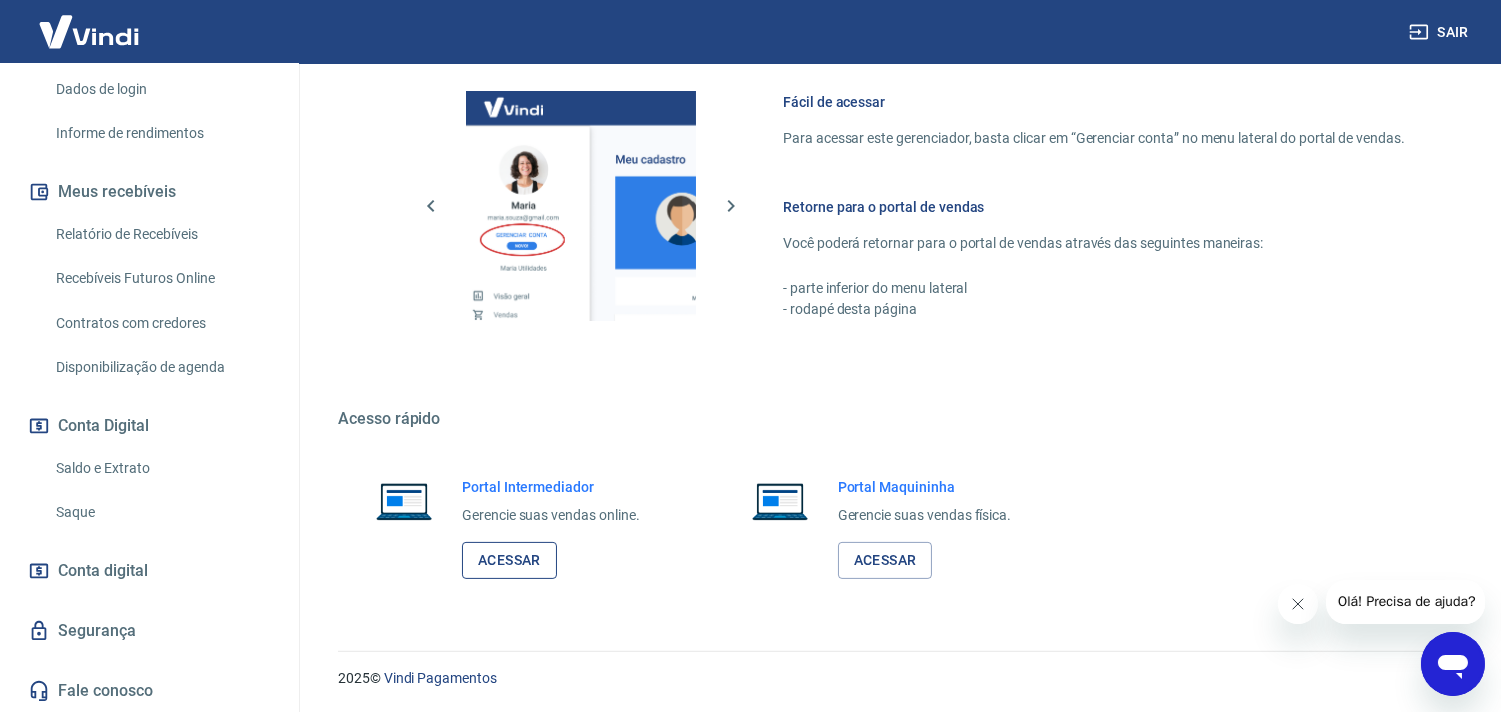 click on "Acessar" at bounding box center [509, 560] 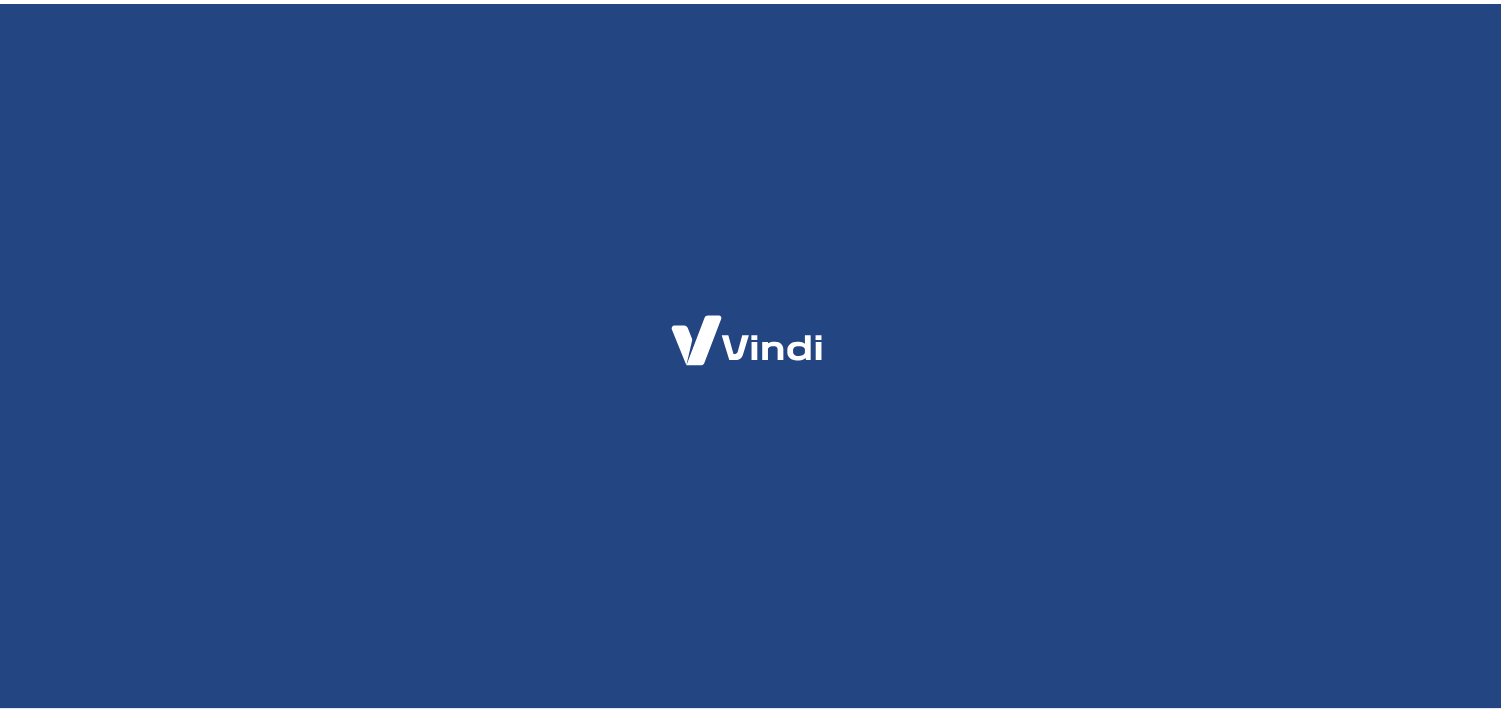 scroll, scrollTop: 0, scrollLeft: 0, axis: both 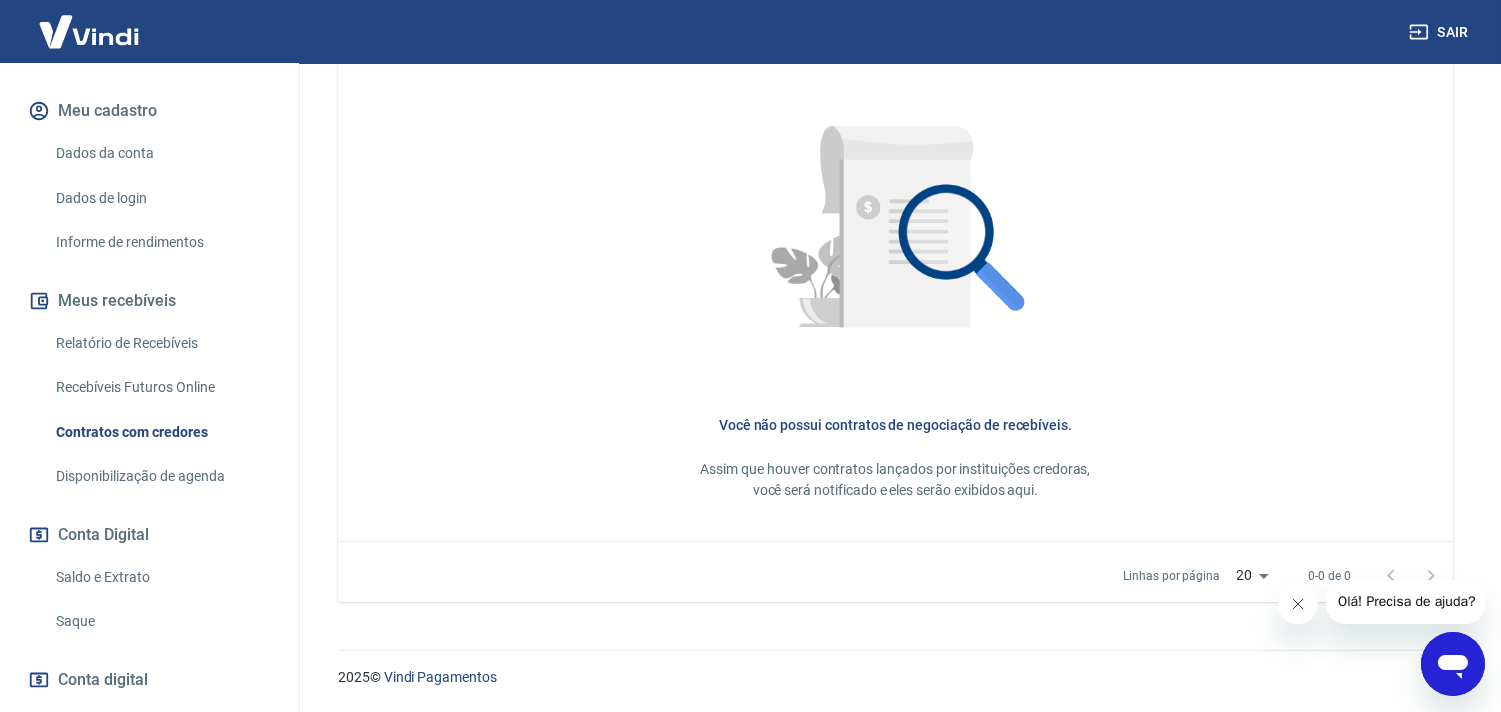 click 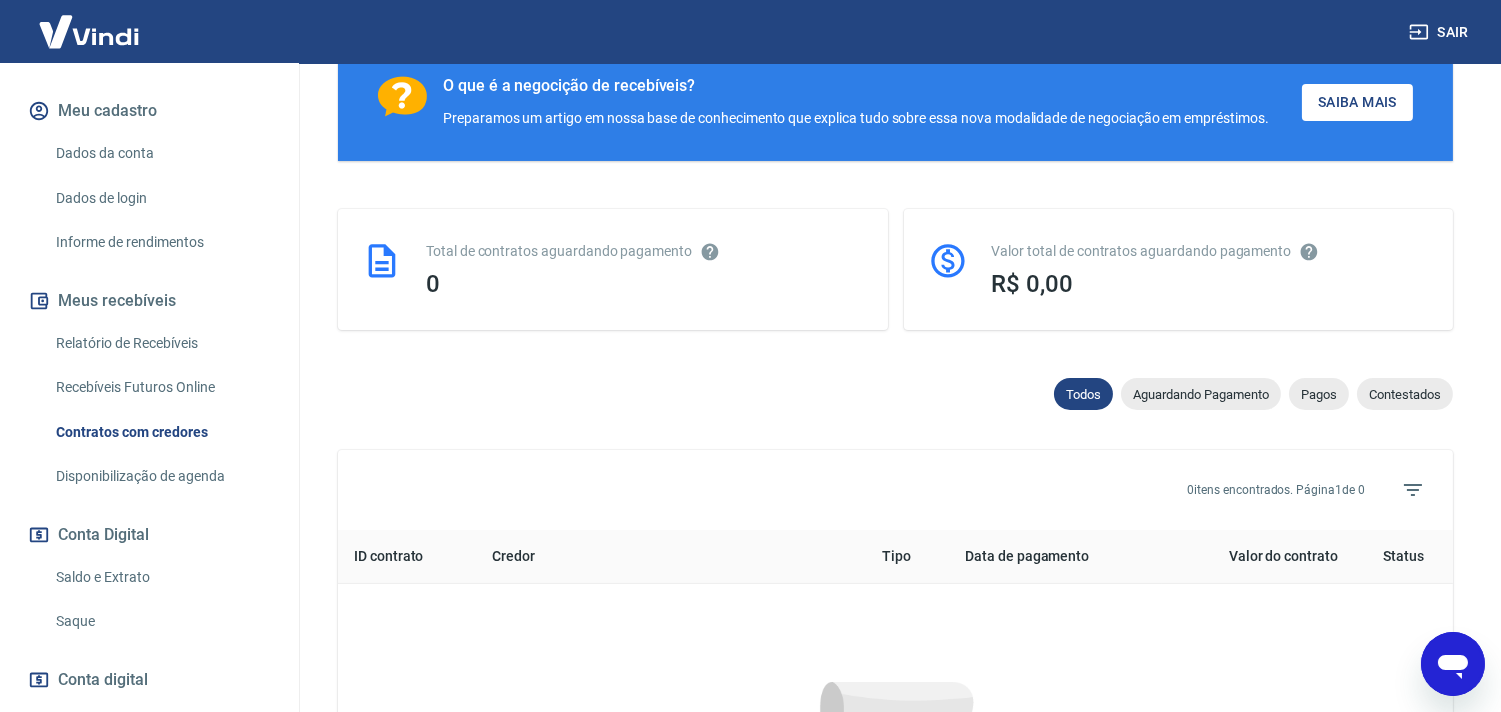 scroll, scrollTop: 466, scrollLeft: 0, axis: vertical 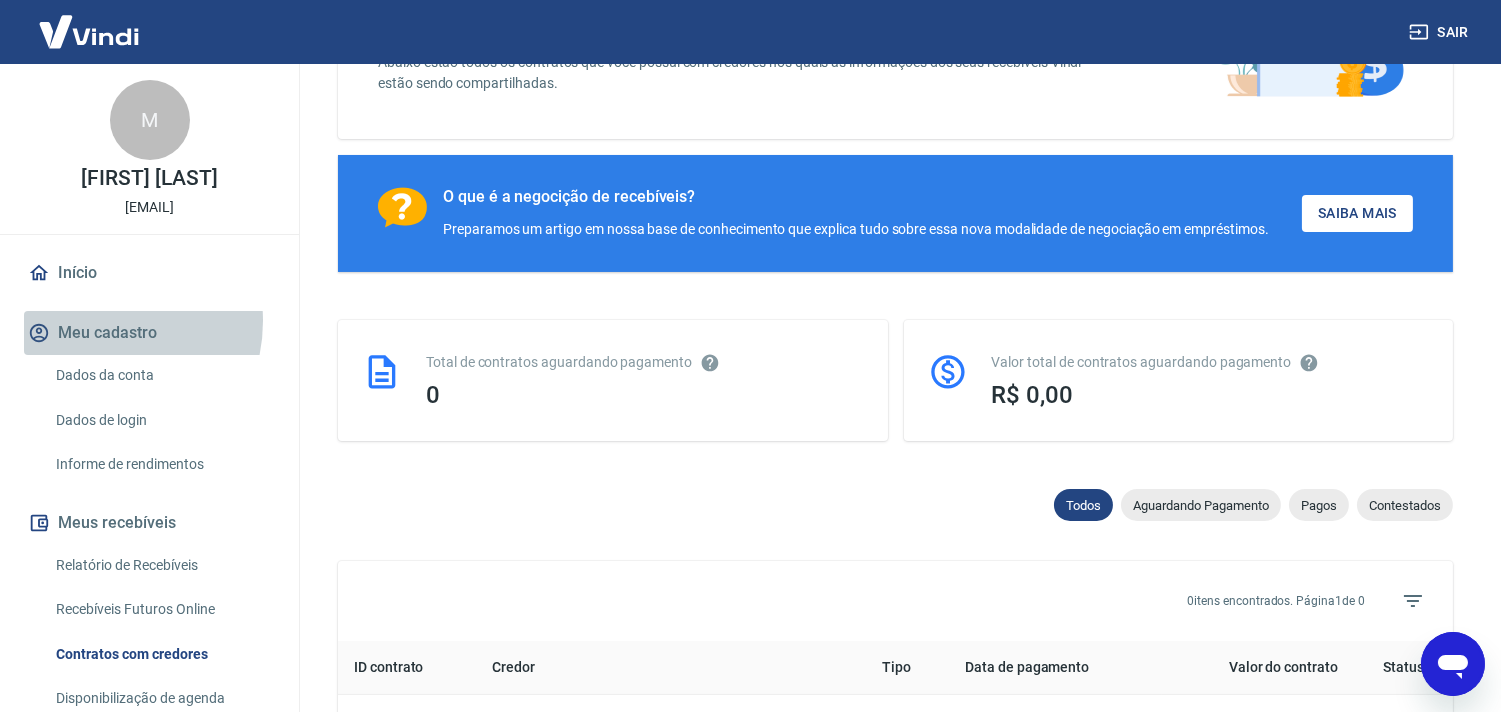 click on "Meu cadastro" at bounding box center (149, 333) 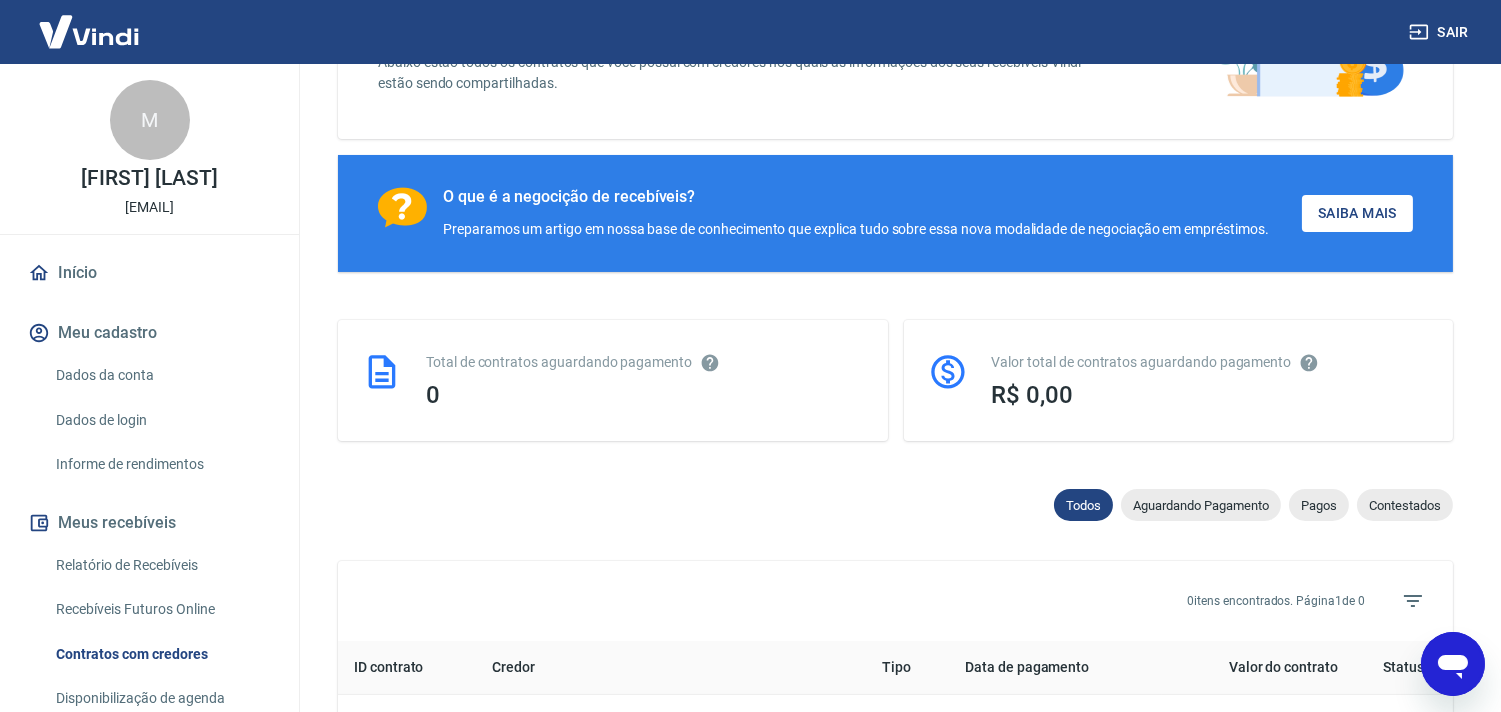 click on "Dados da conta" at bounding box center (161, 375) 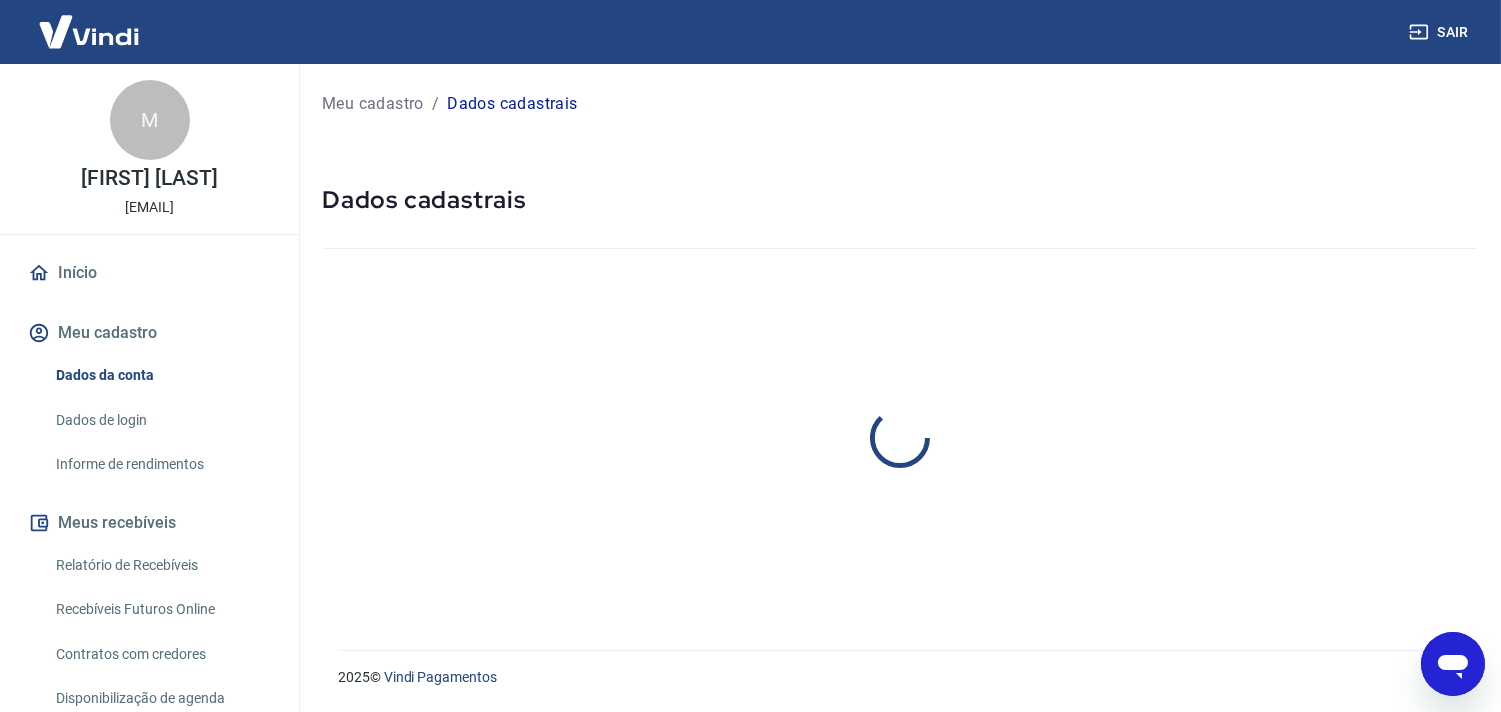 scroll, scrollTop: 0, scrollLeft: 0, axis: both 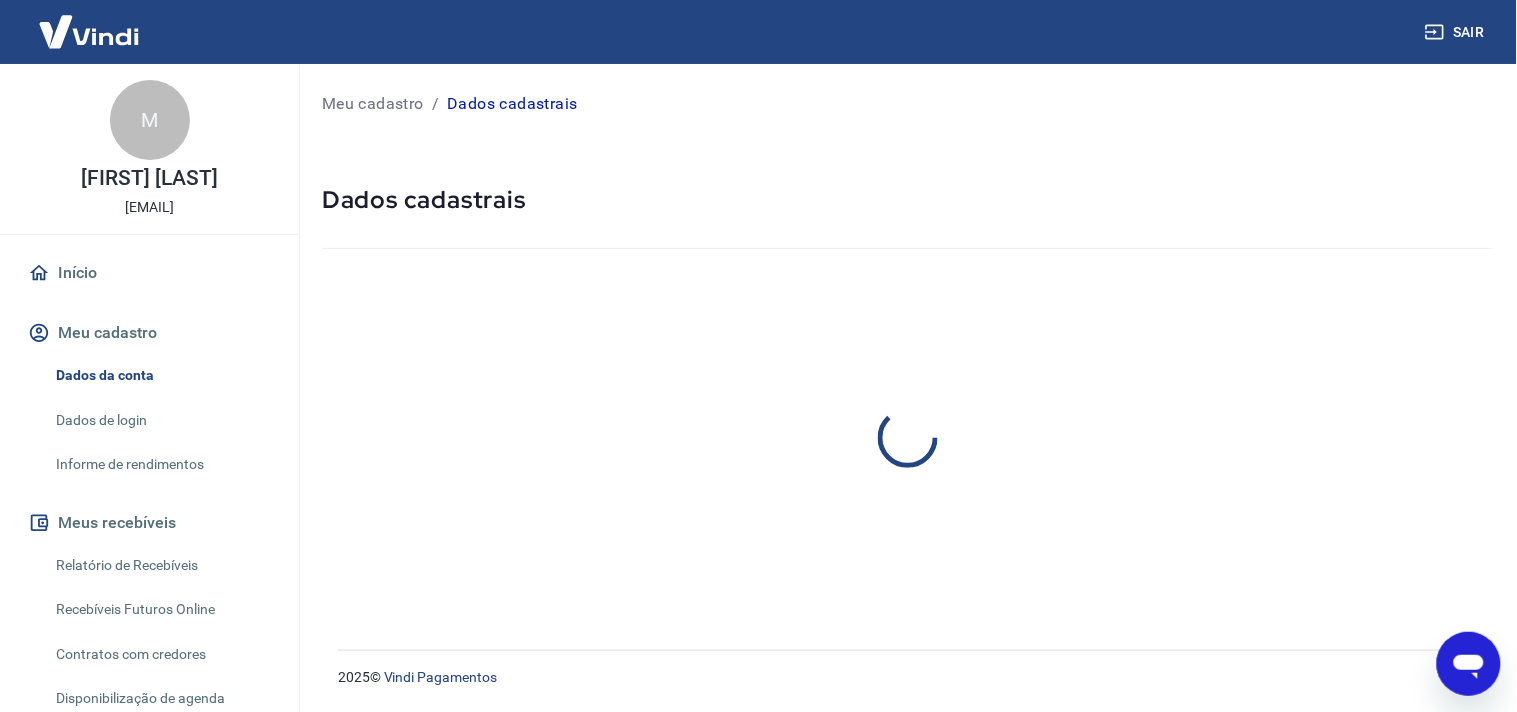 select on "SP" 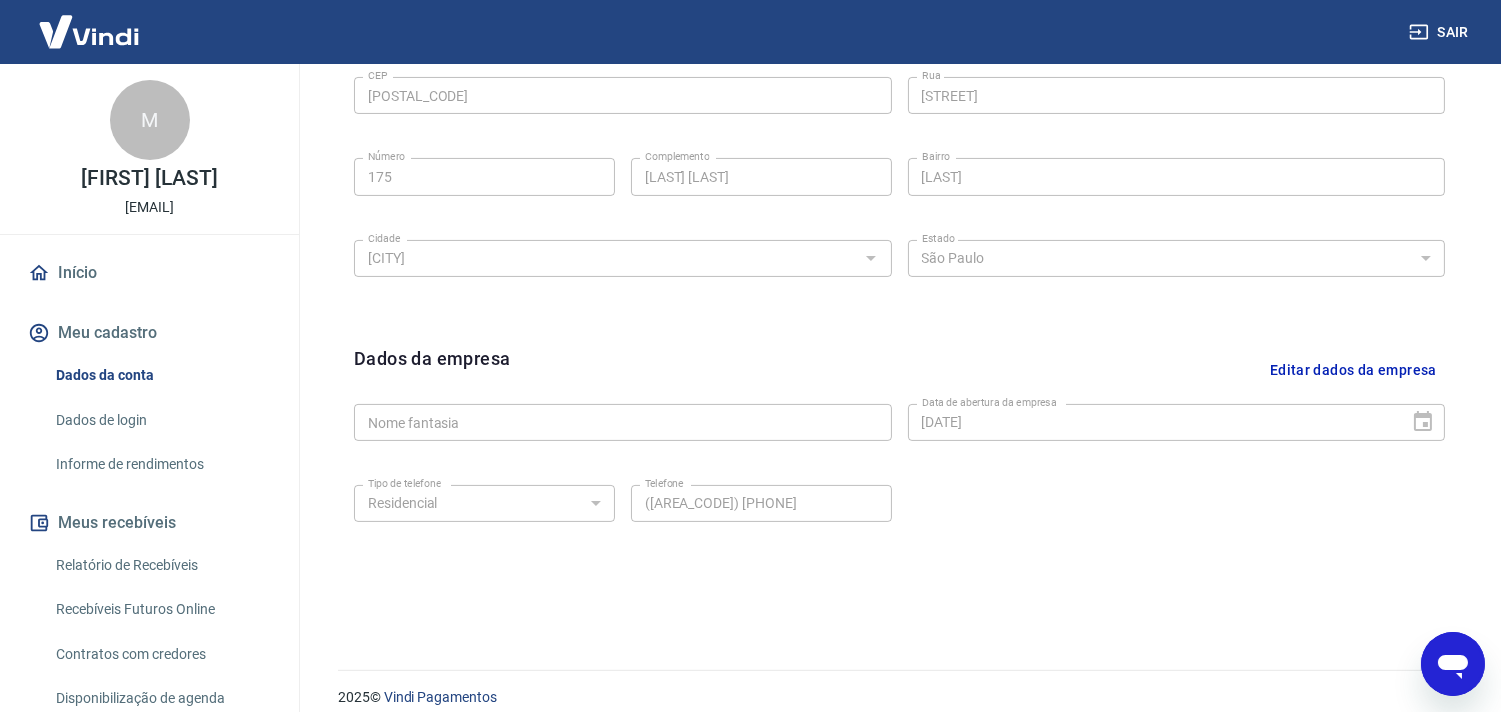 scroll, scrollTop: 728, scrollLeft: 0, axis: vertical 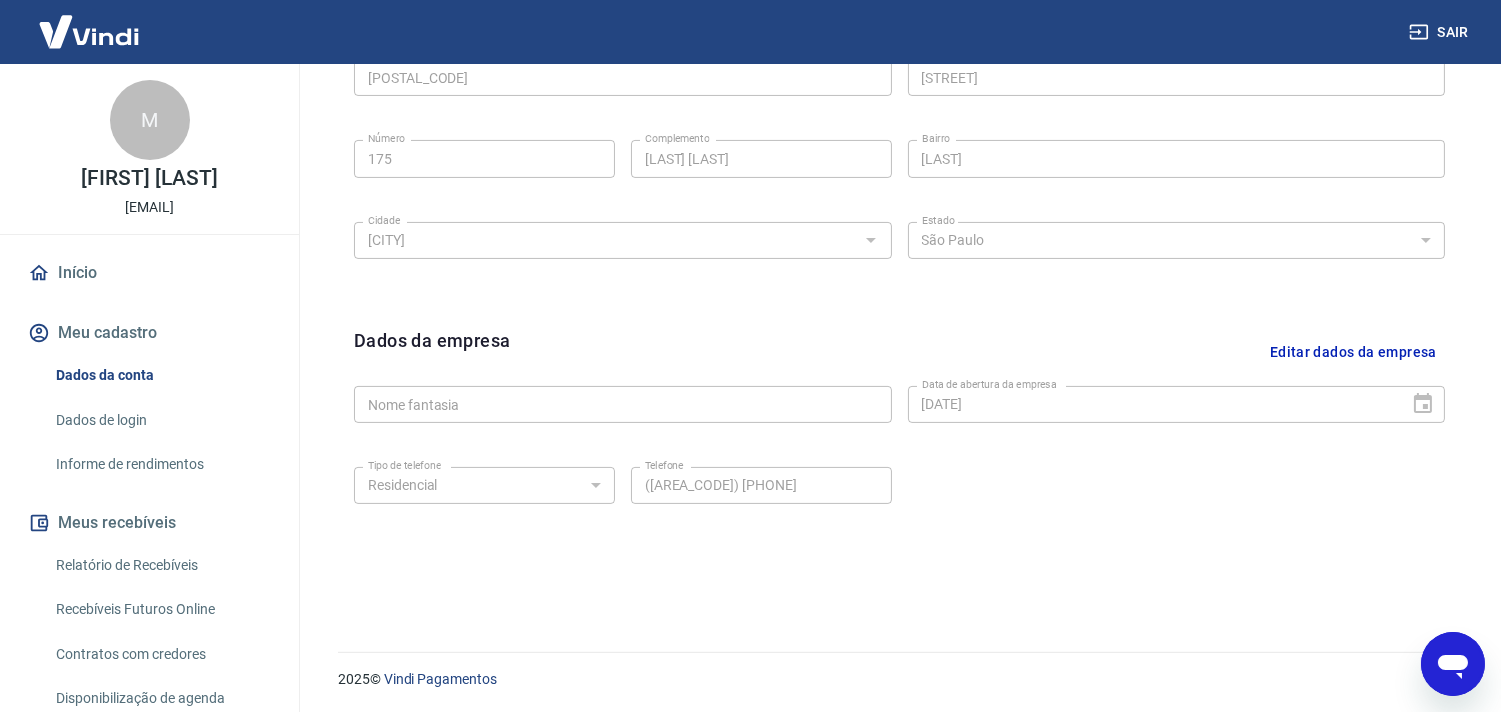 click on "Dados de login" at bounding box center [161, 420] 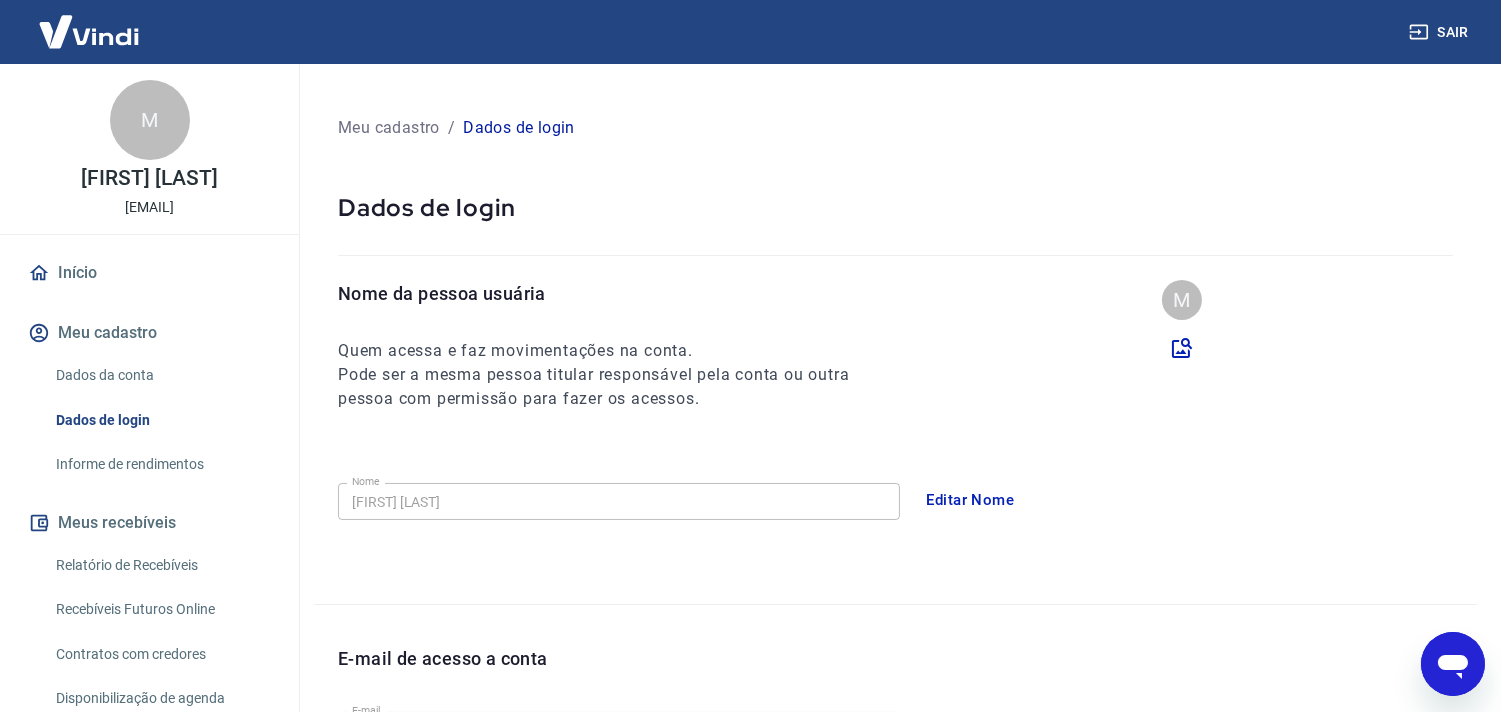 scroll, scrollTop: 568, scrollLeft: 0, axis: vertical 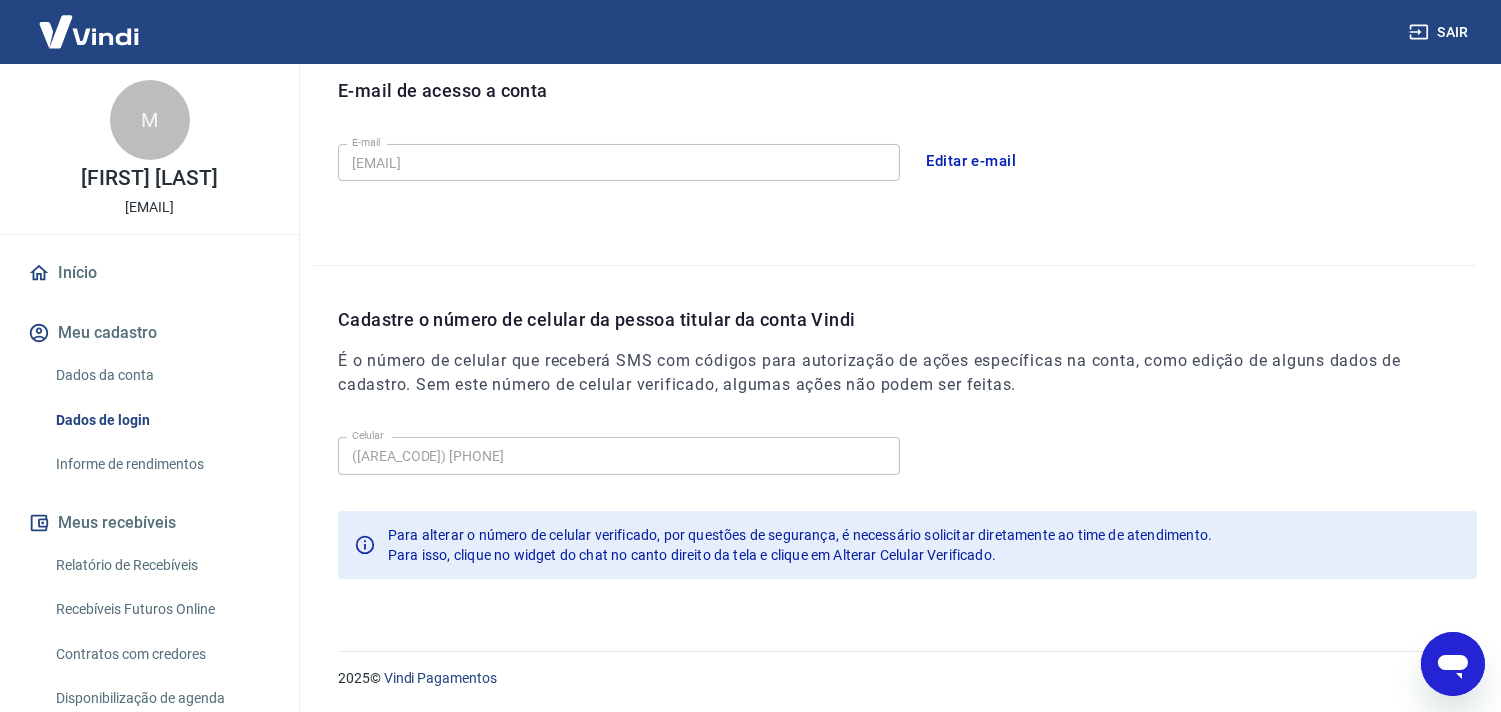 click on "Informe de rendimentos" at bounding box center [161, 464] 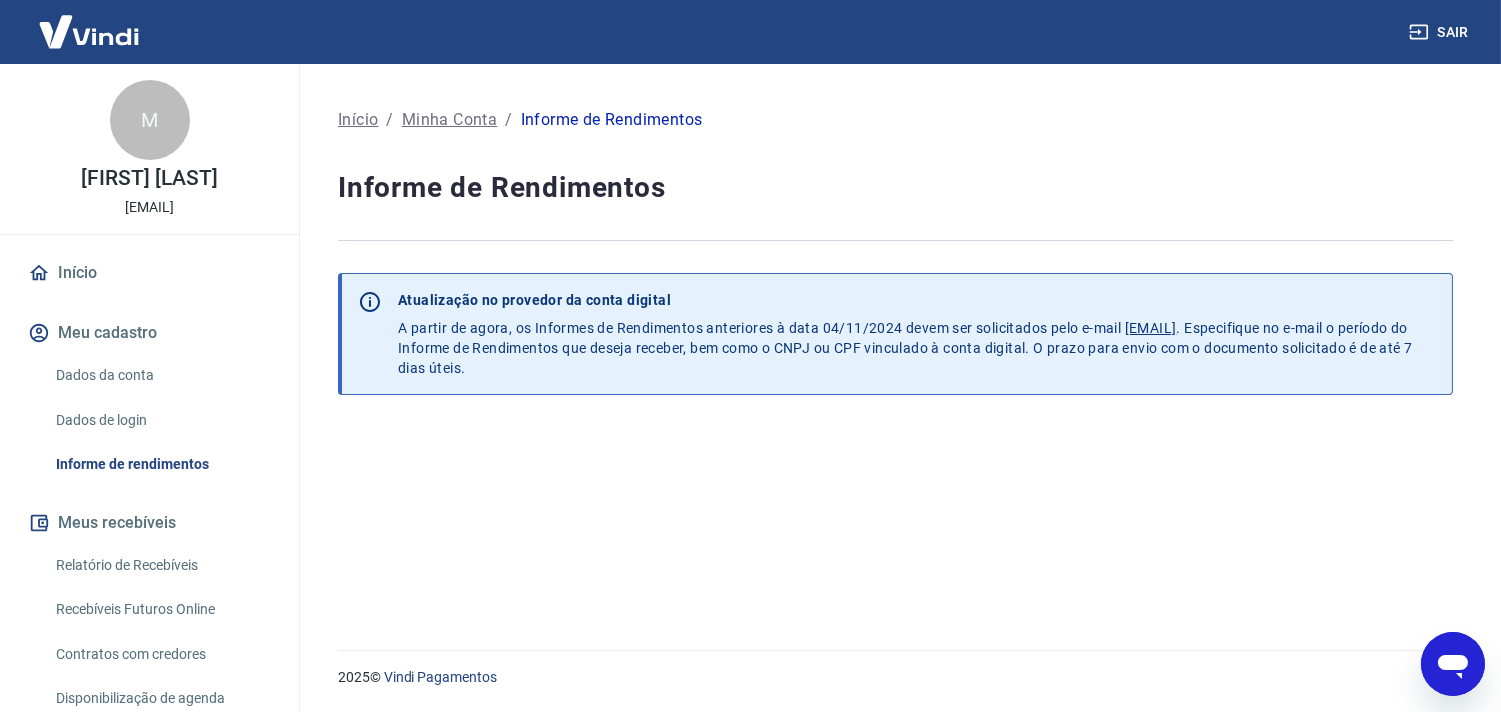 scroll, scrollTop: 0, scrollLeft: 0, axis: both 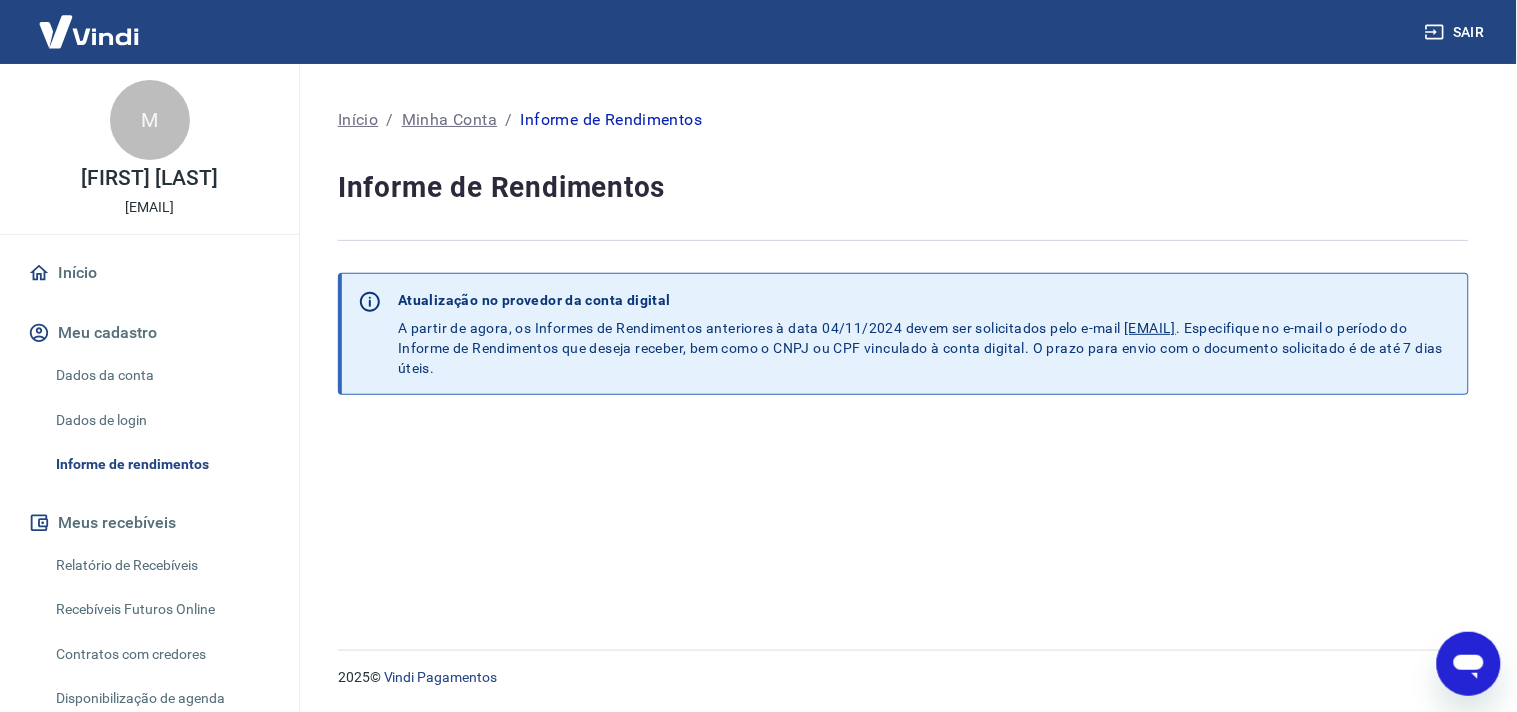 click on "Relatório de Recebíveis" at bounding box center [161, 565] 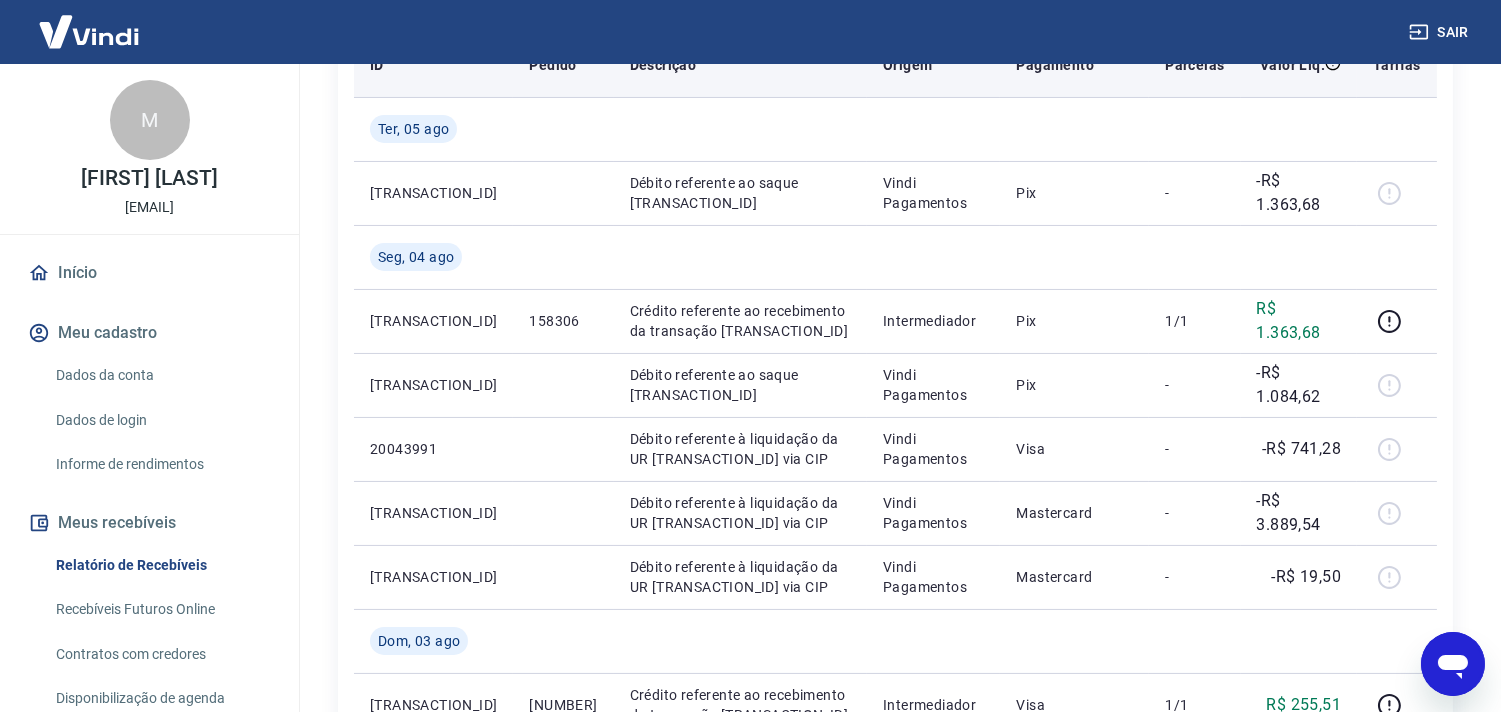 scroll, scrollTop: 444, scrollLeft: 0, axis: vertical 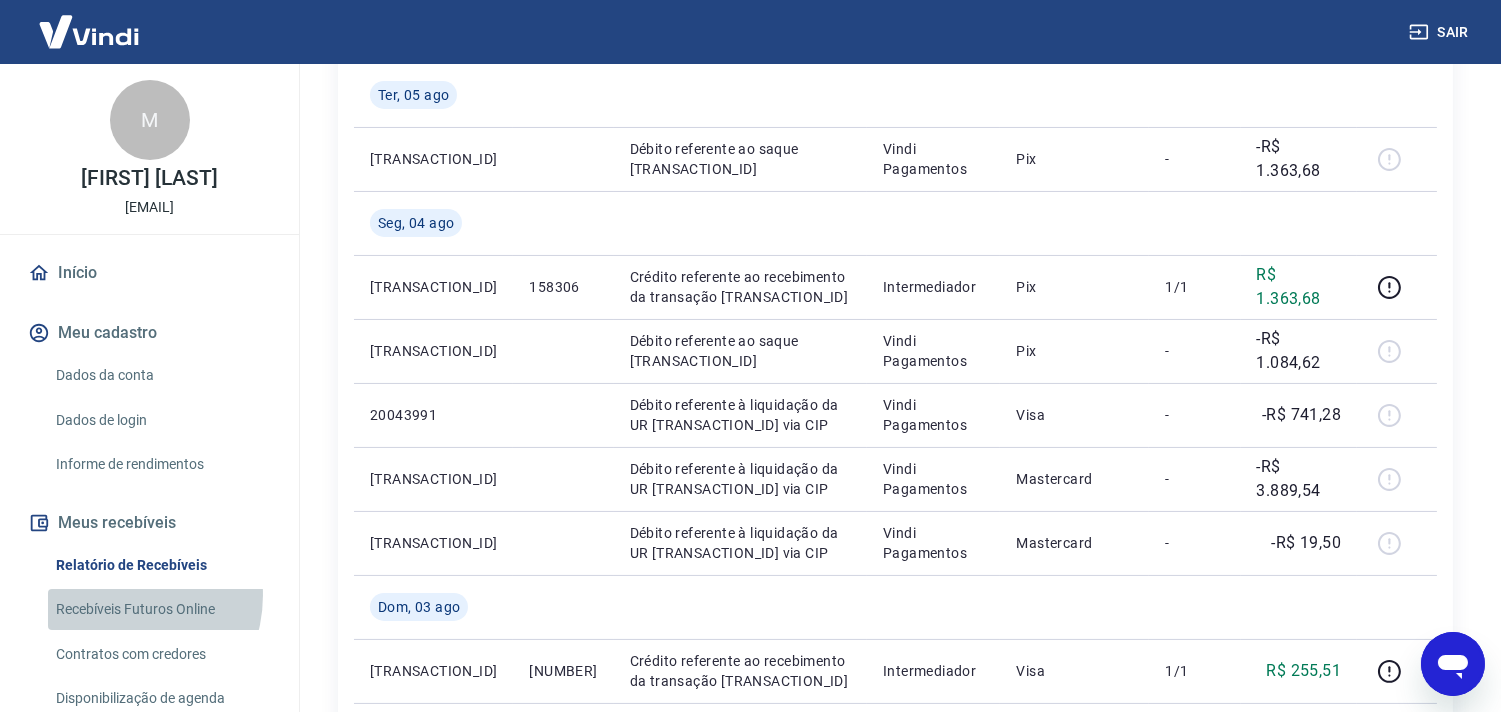 click on "Recebíveis Futuros Online" at bounding box center (161, 609) 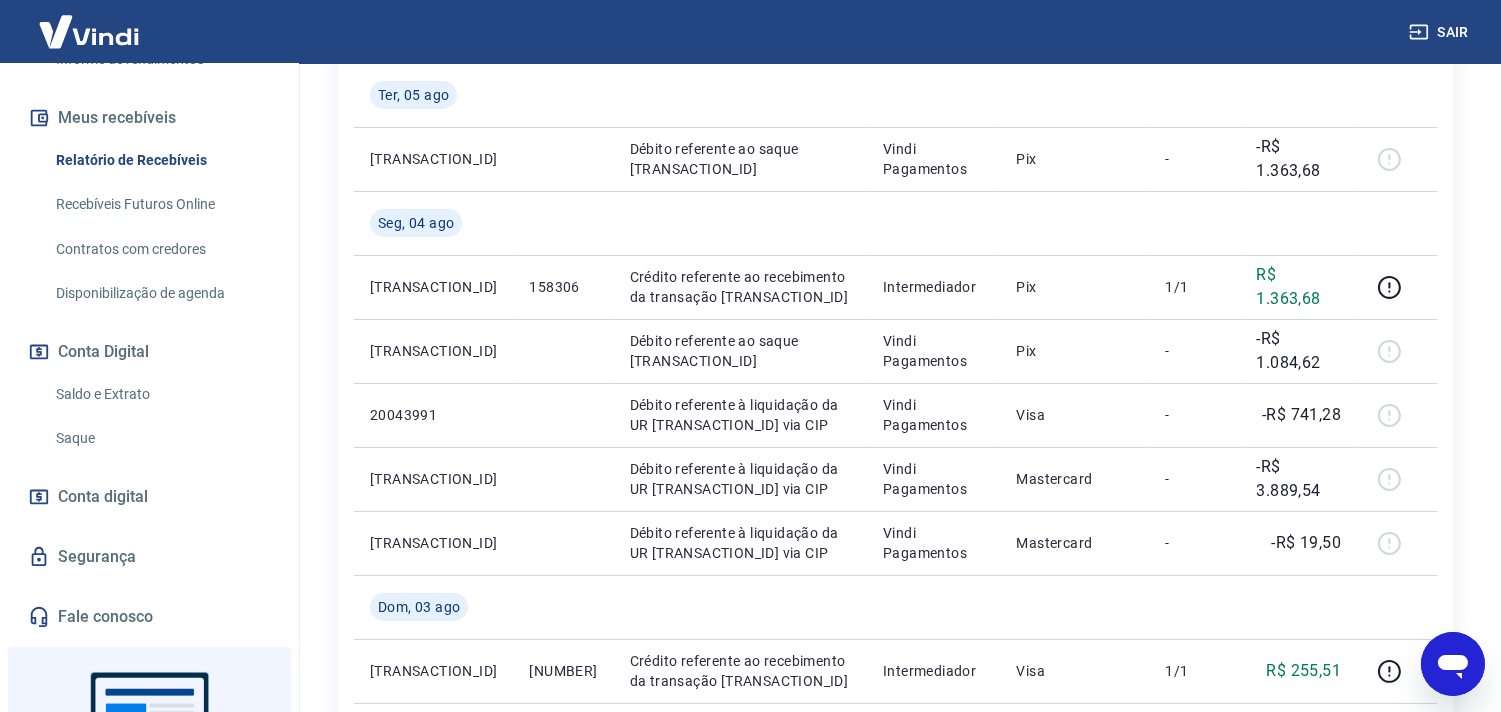 scroll, scrollTop: 444, scrollLeft: 0, axis: vertical 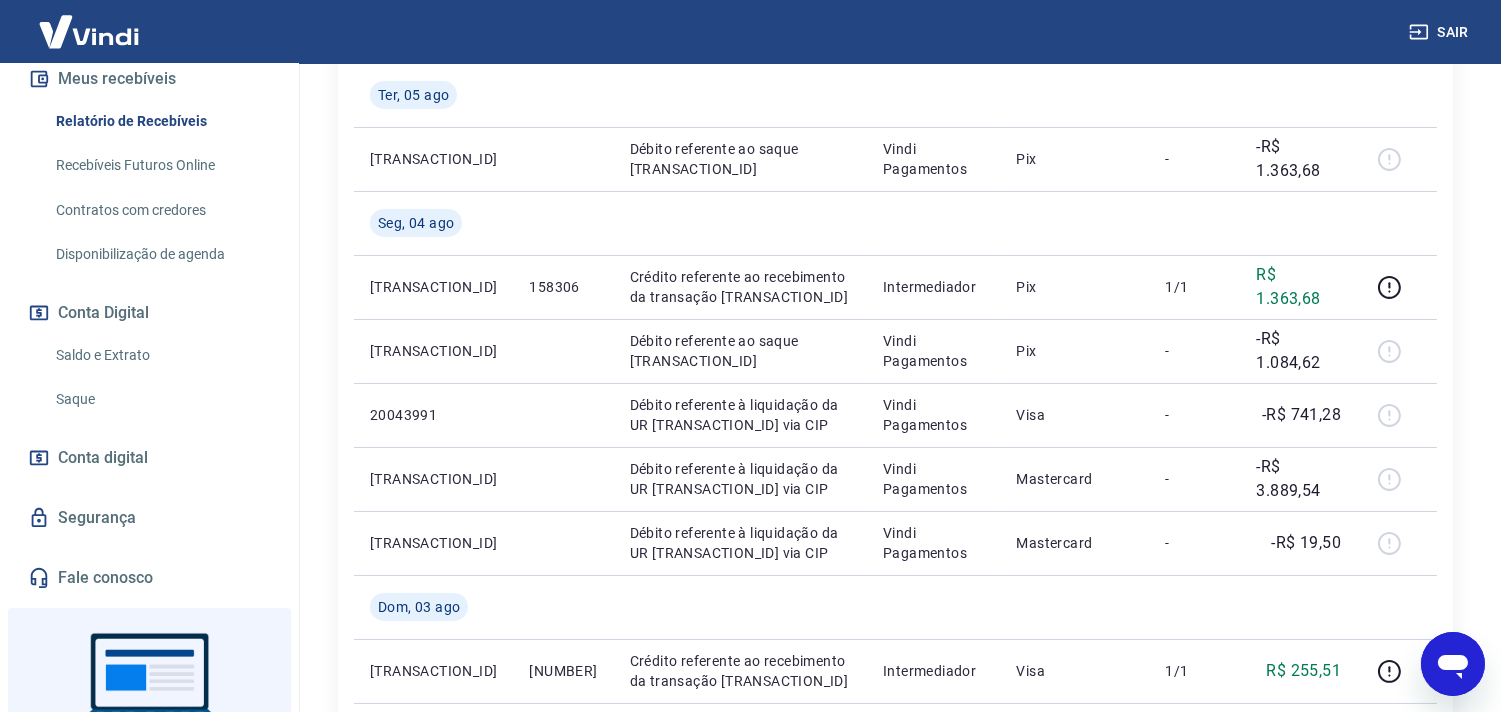 click on "Conta digital" at bounding box center (103, 458) 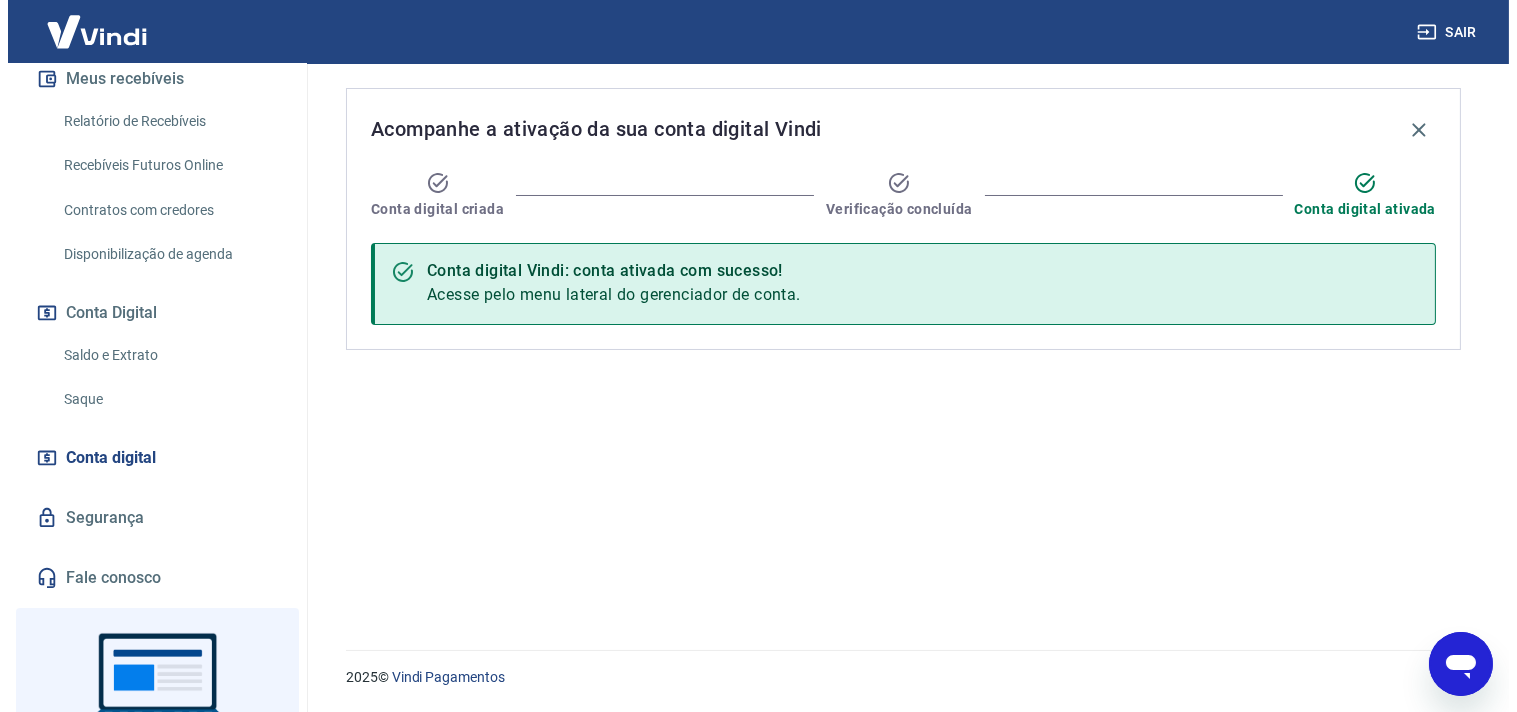 scroll, scrollTop: 0, scrollLeft: 0, axis: both 